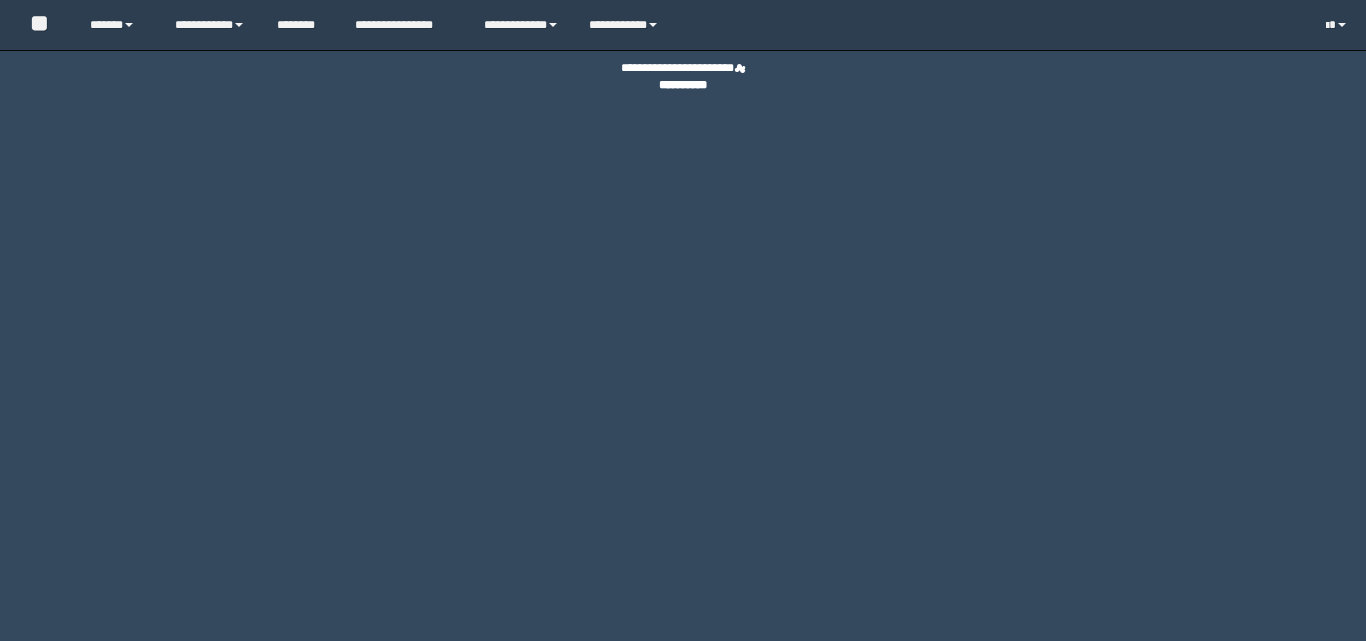 scroll, scrollTop: 0, scrollLeft: 0, axis: both 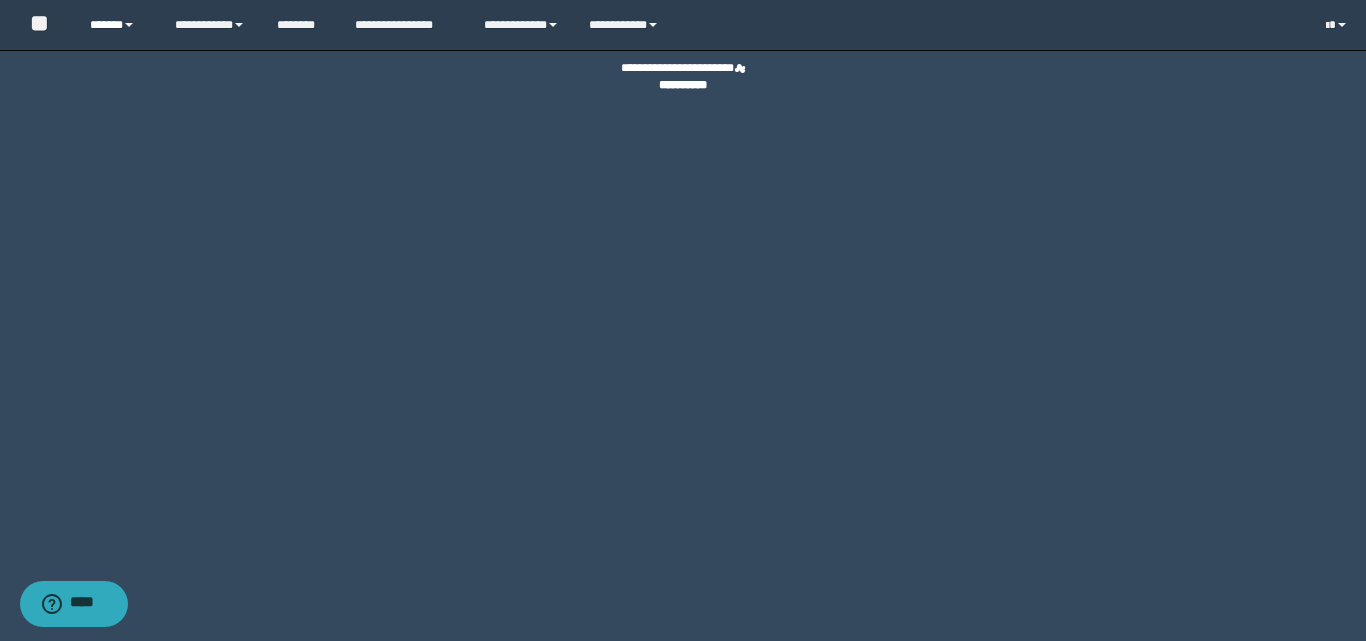 click on "******" at bounding box center [117, 25] 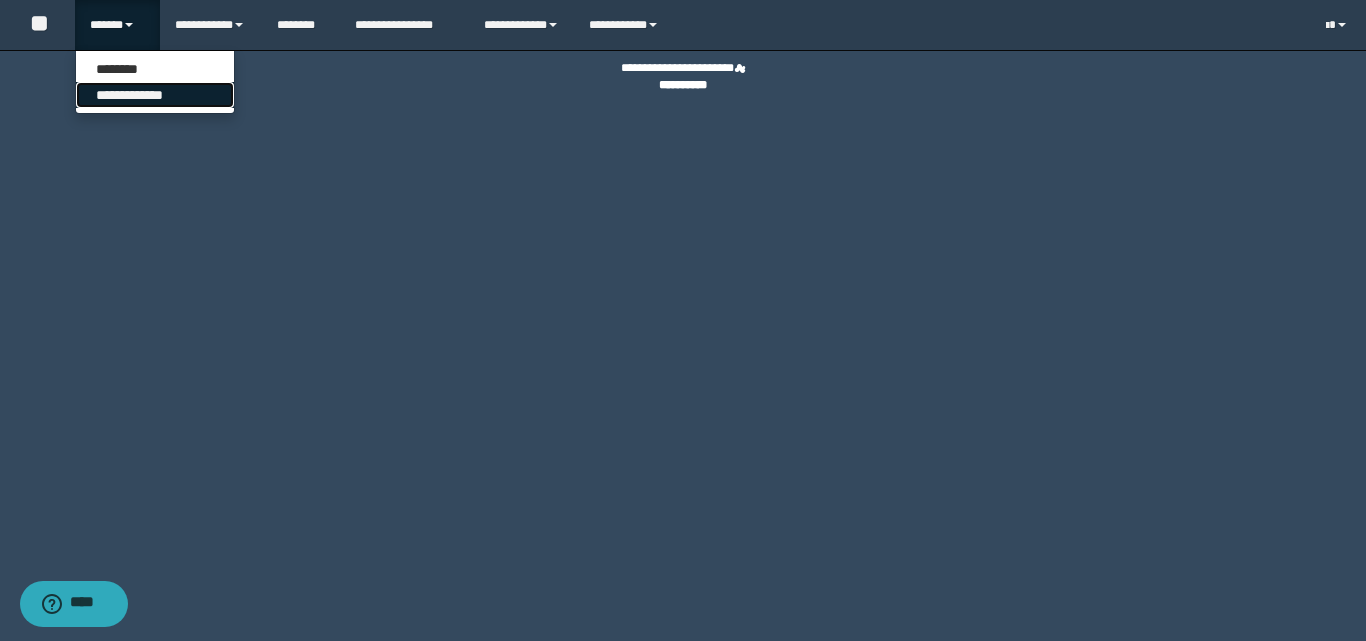 click on "**********" at bounding box center (155, 95) 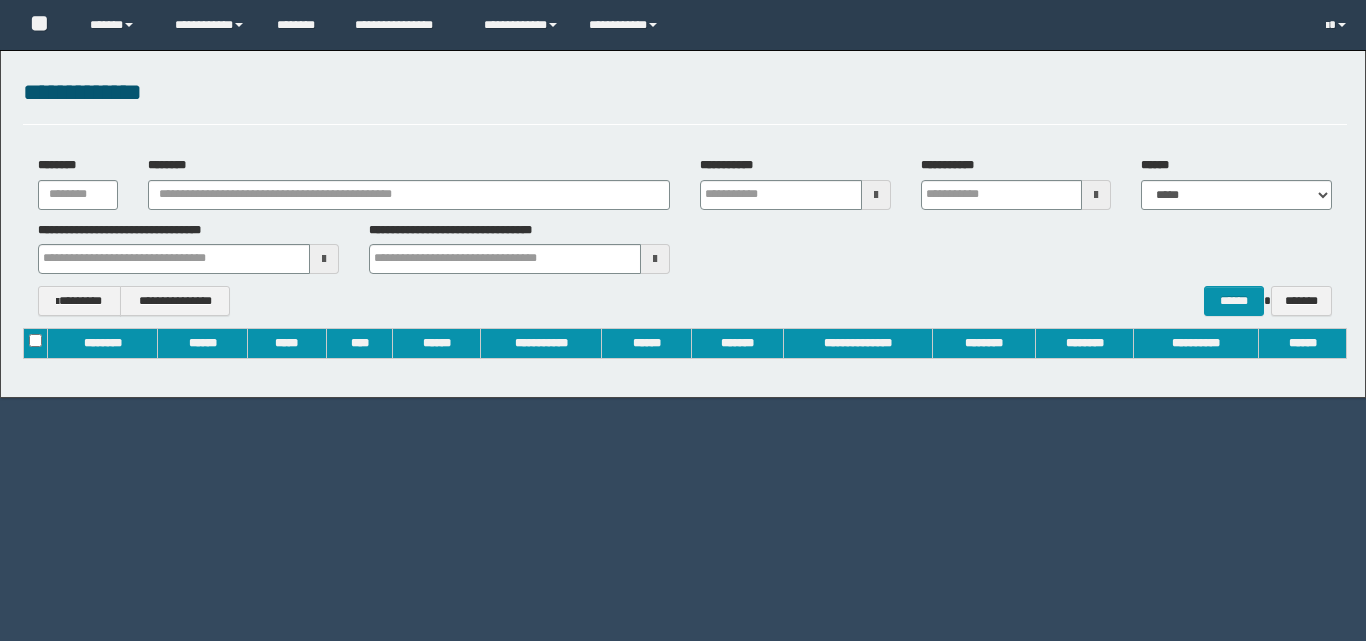 scroll, scrollTop: 0, scrollLeft: 0, axis: both 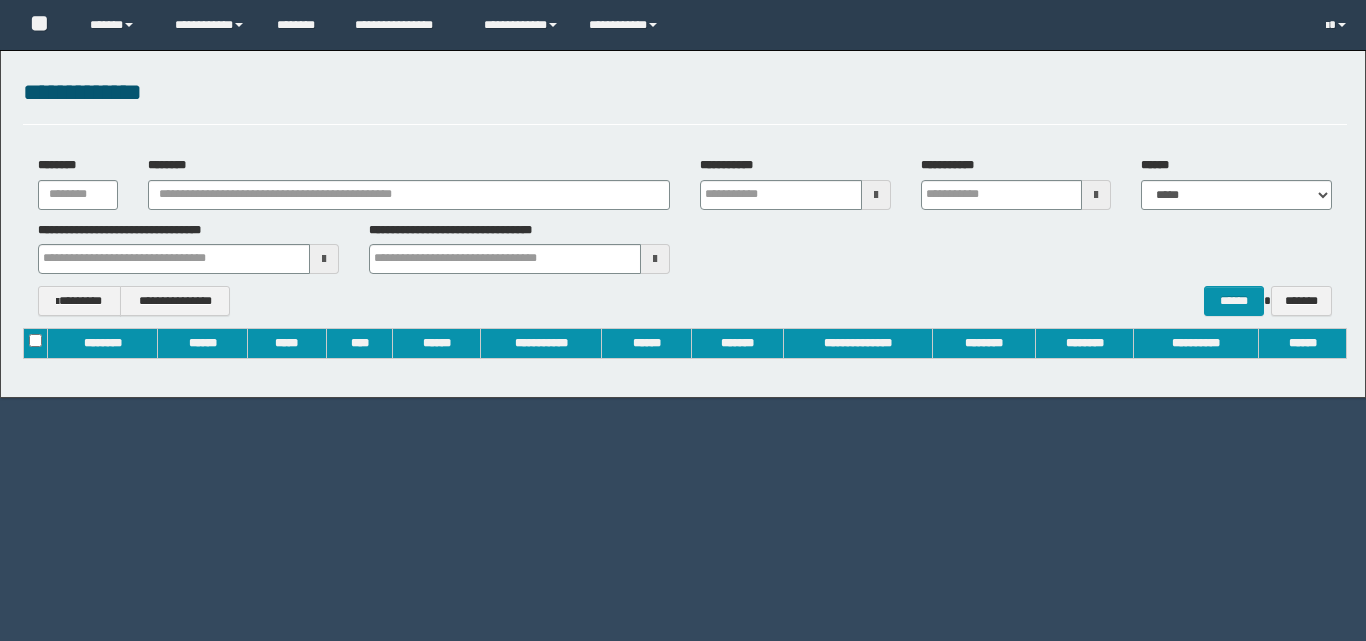 type on "**********" 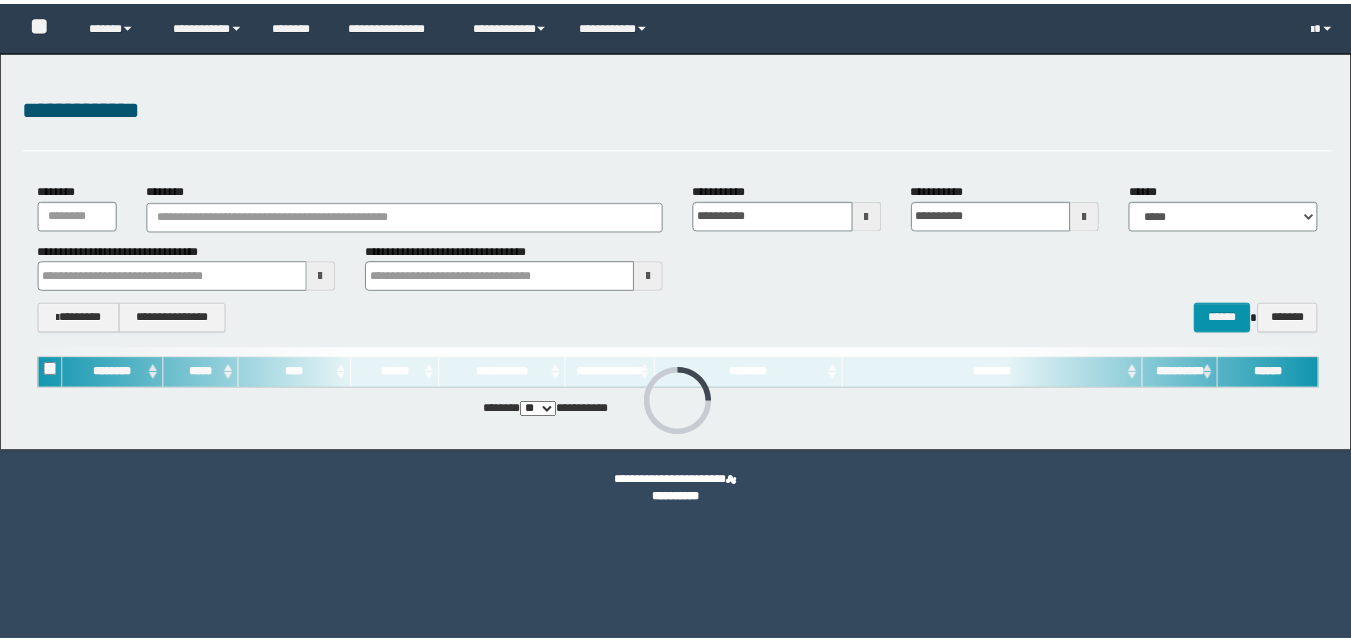 scroll, scrollTop: 0, scrollLeft: 0, axis: both 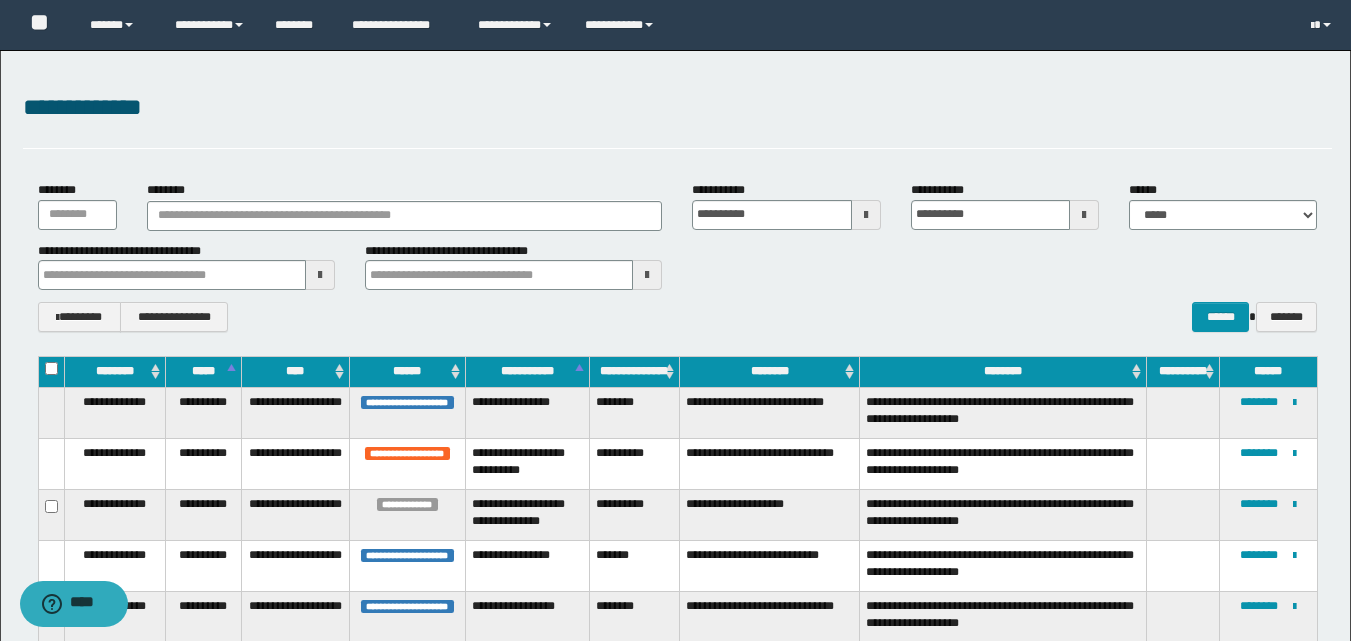 type 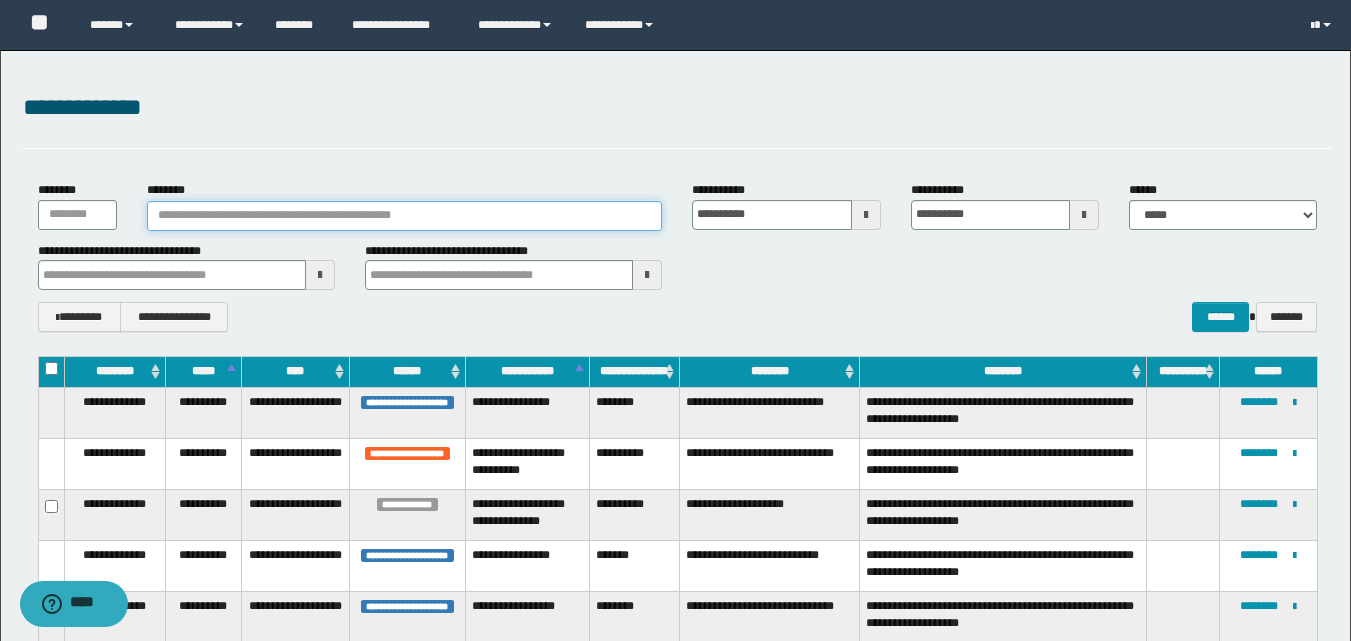 click on "********" at bounding box center (405, 216) 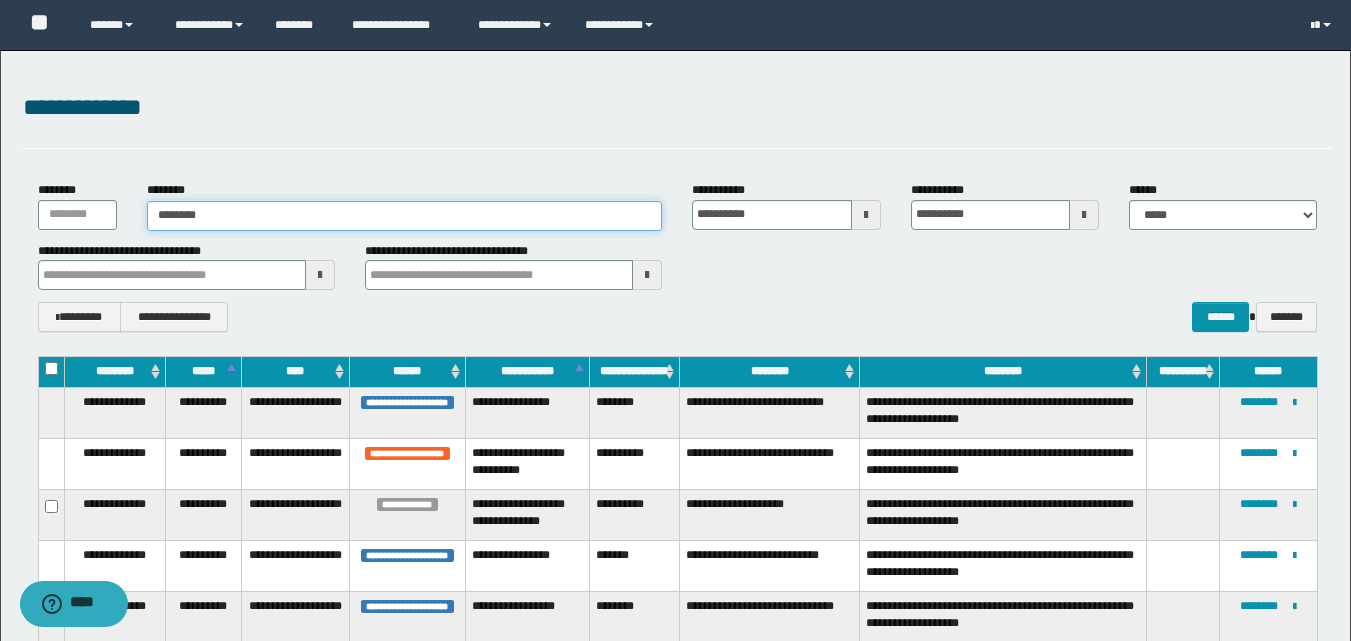 type on "********" 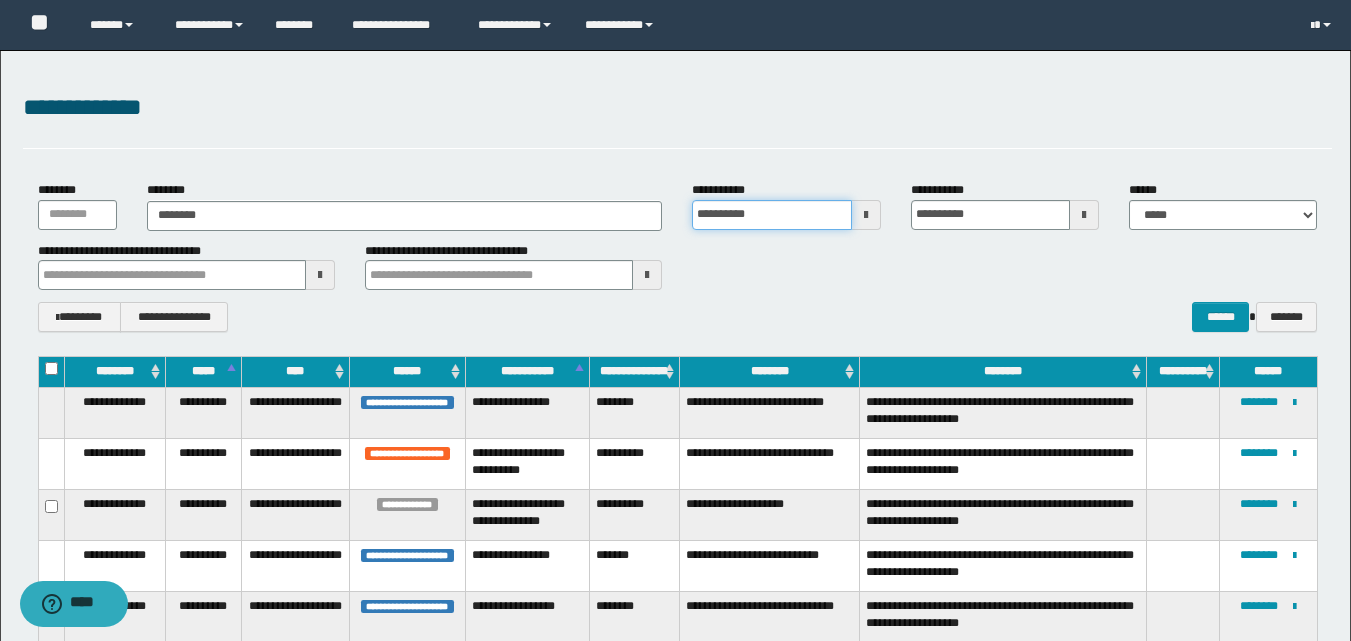 type 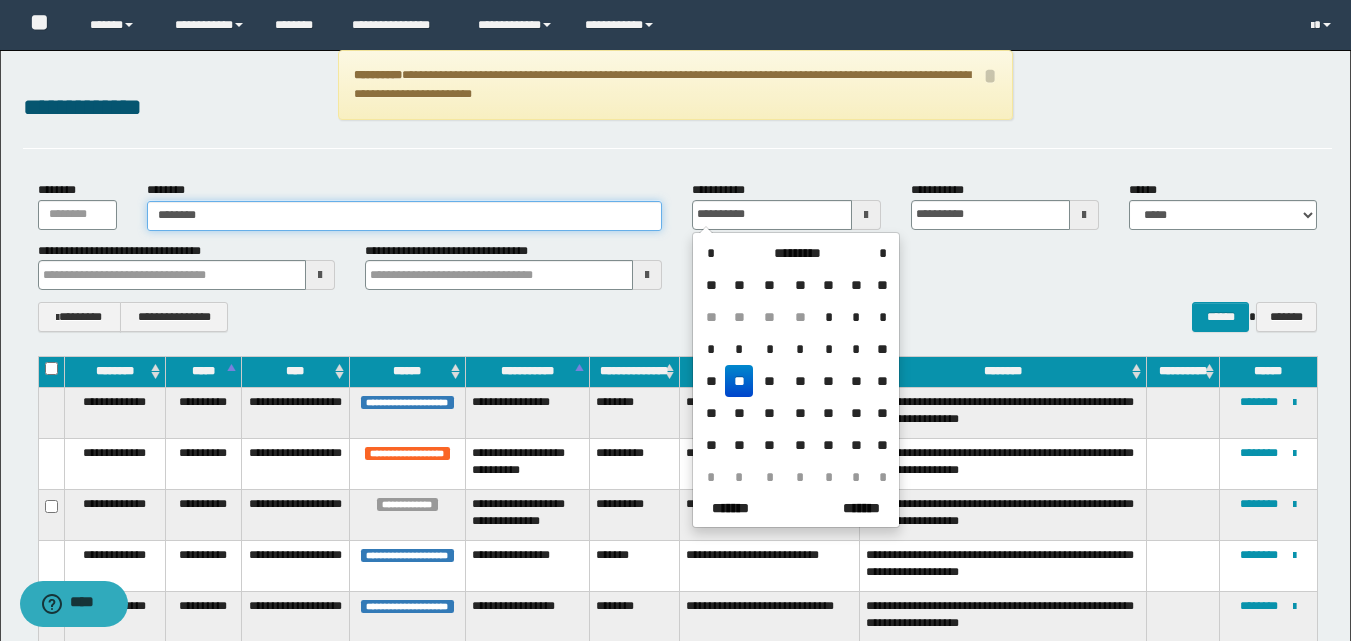 type on "**********" 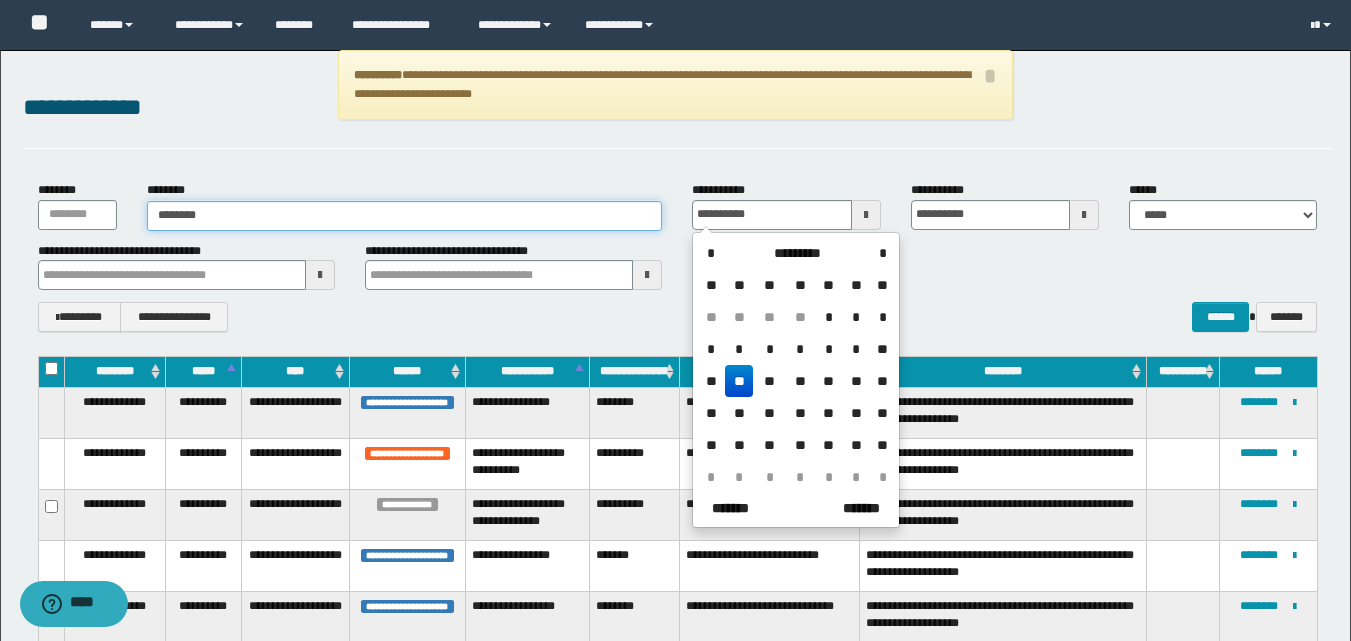 type on "********" 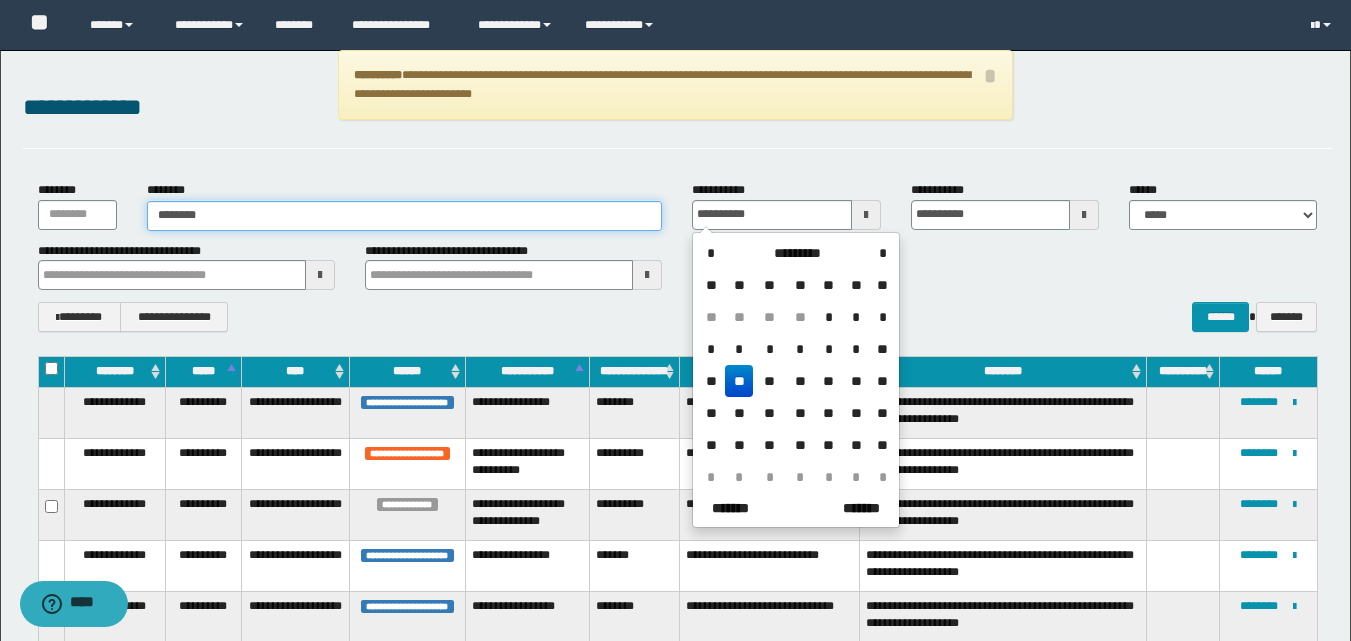 click on "********" at bounding box center (405, 216) 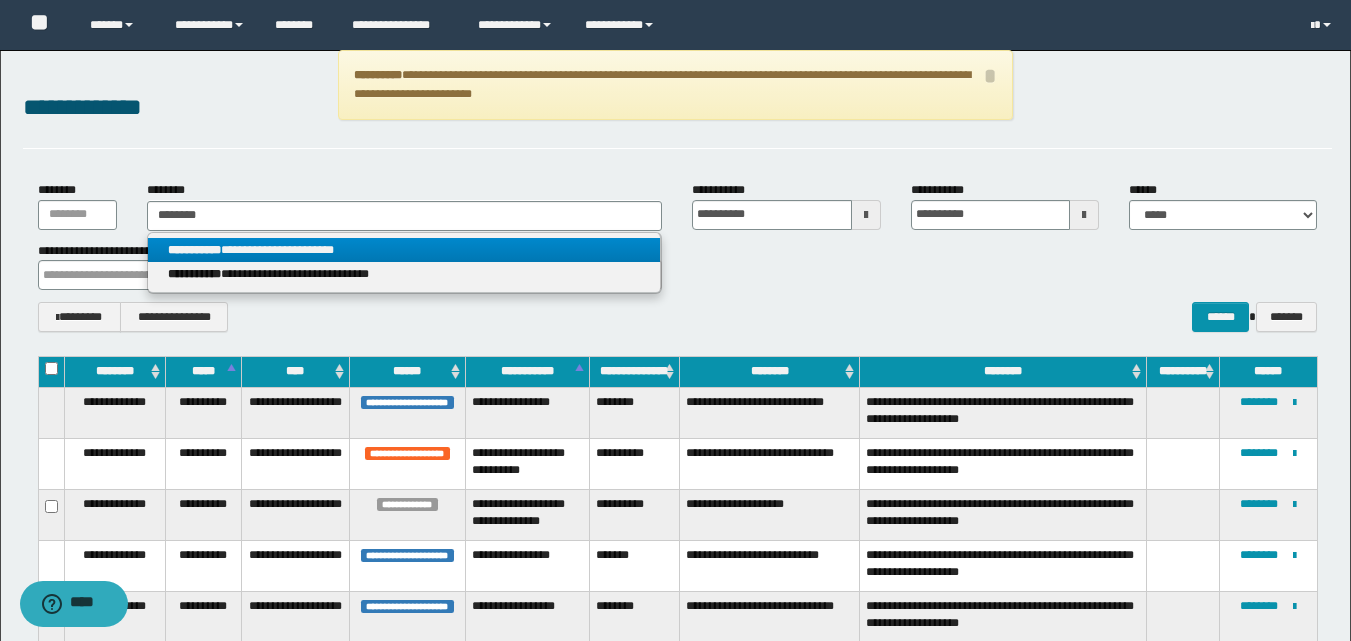 click on "**********" at bounding box center (404, 250) 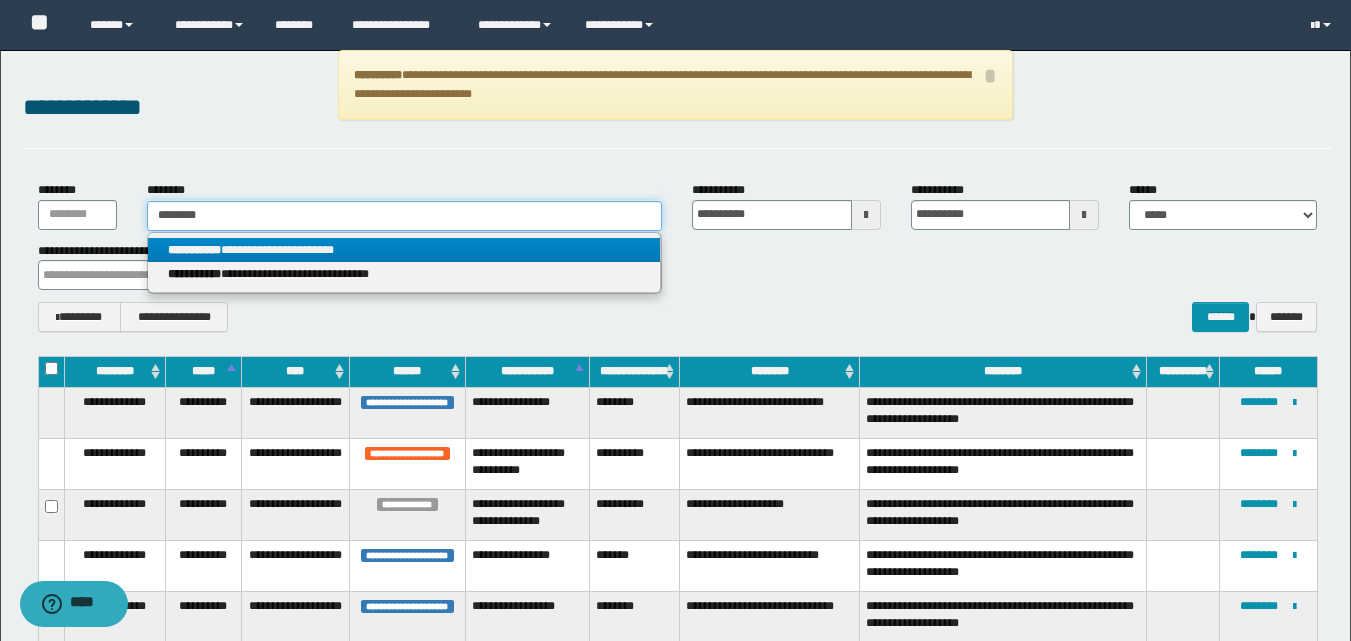 type 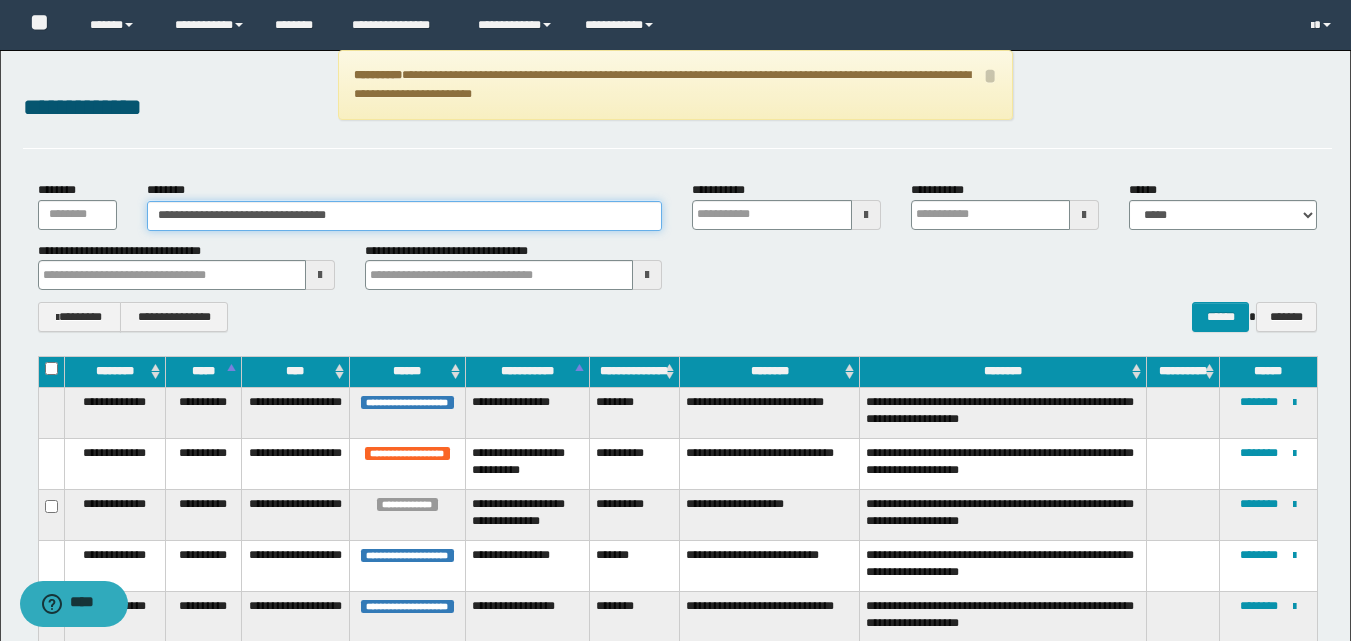 type 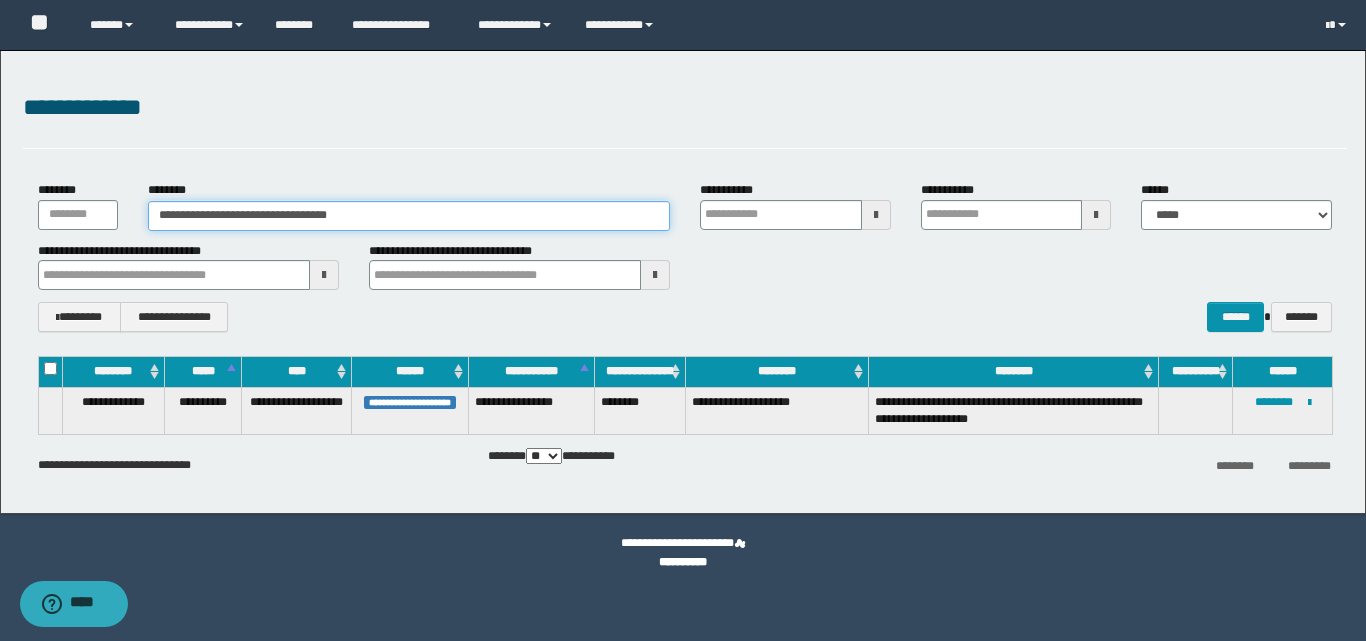 type 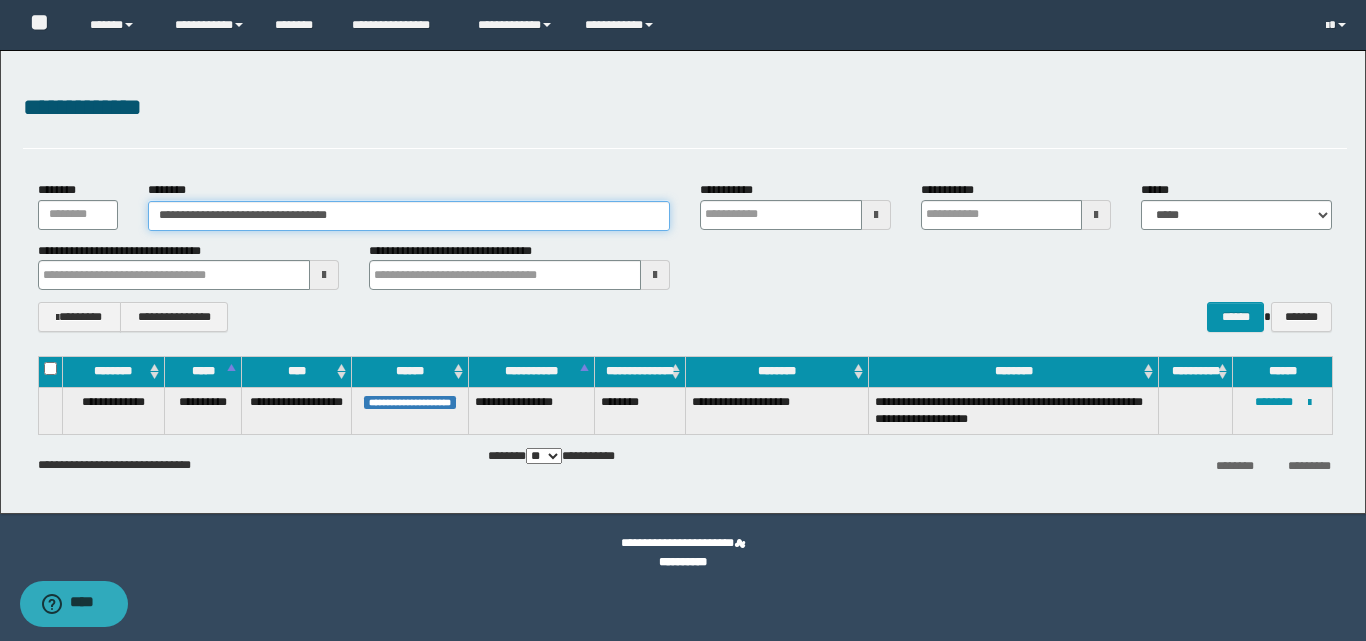 type 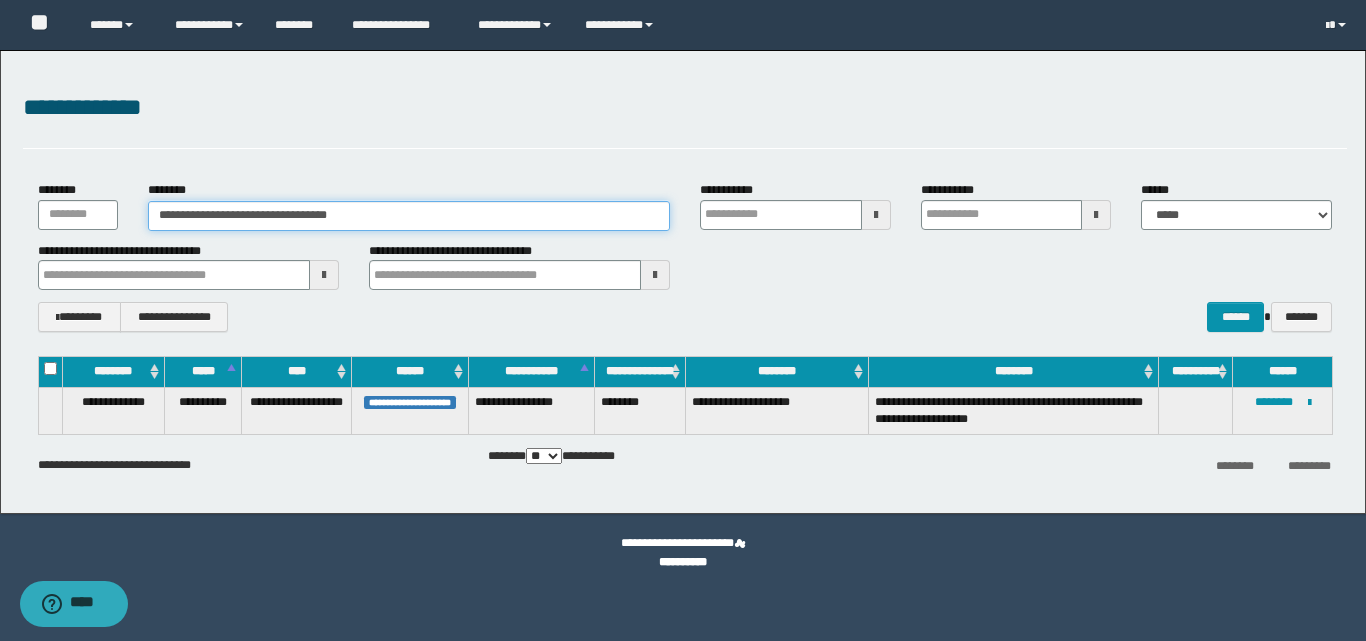 type 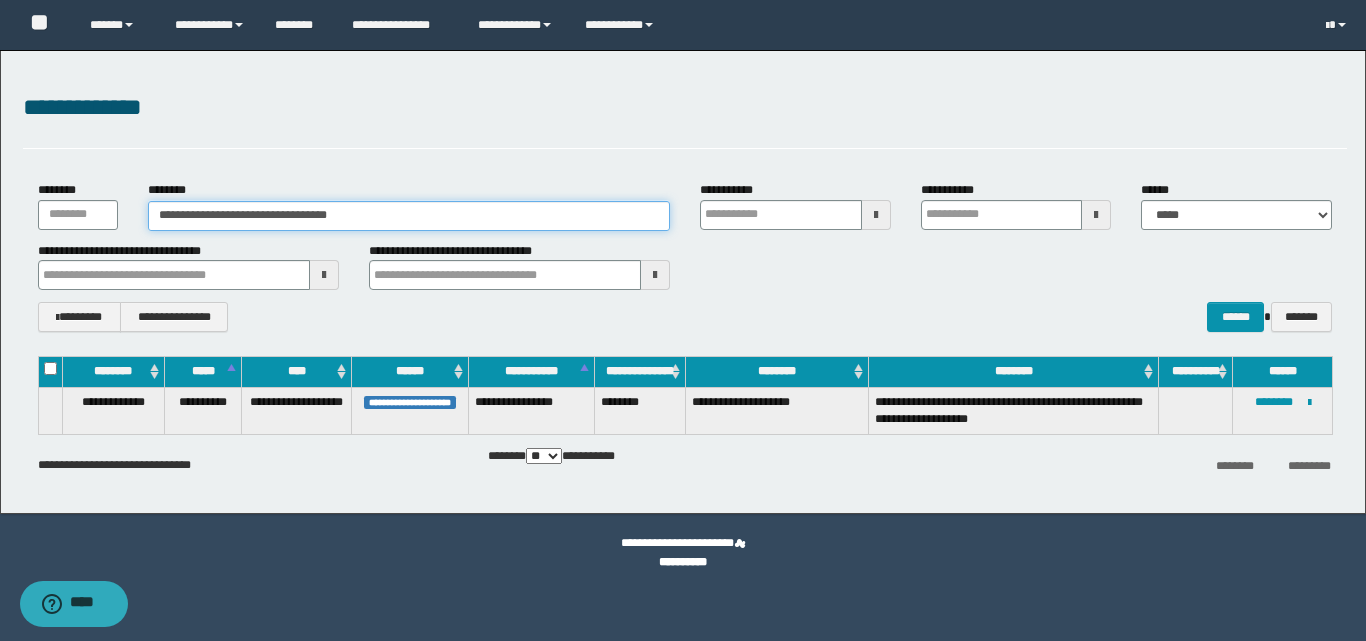 type 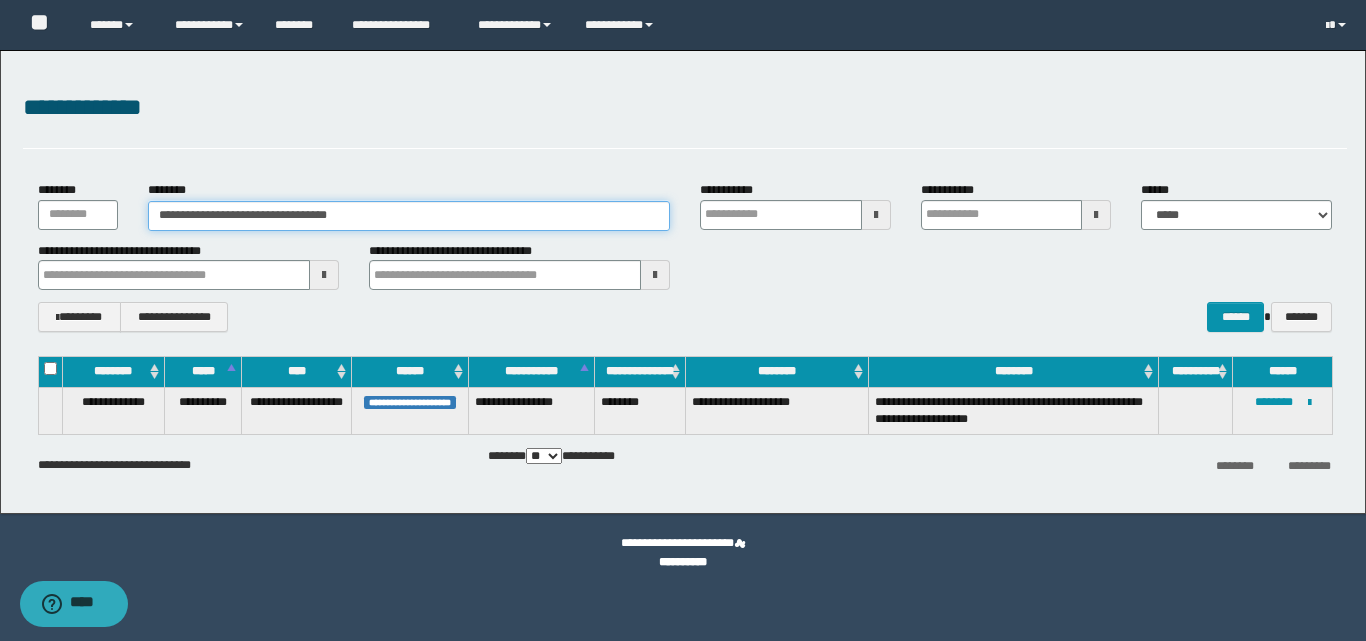 type 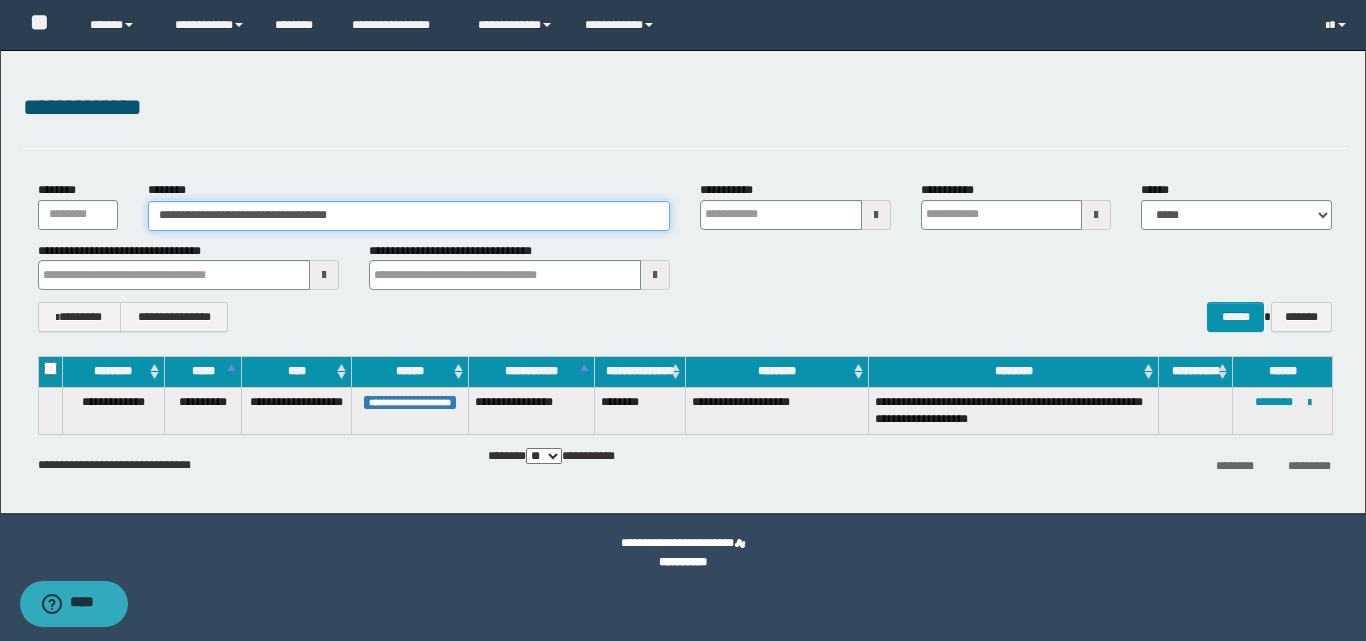 type 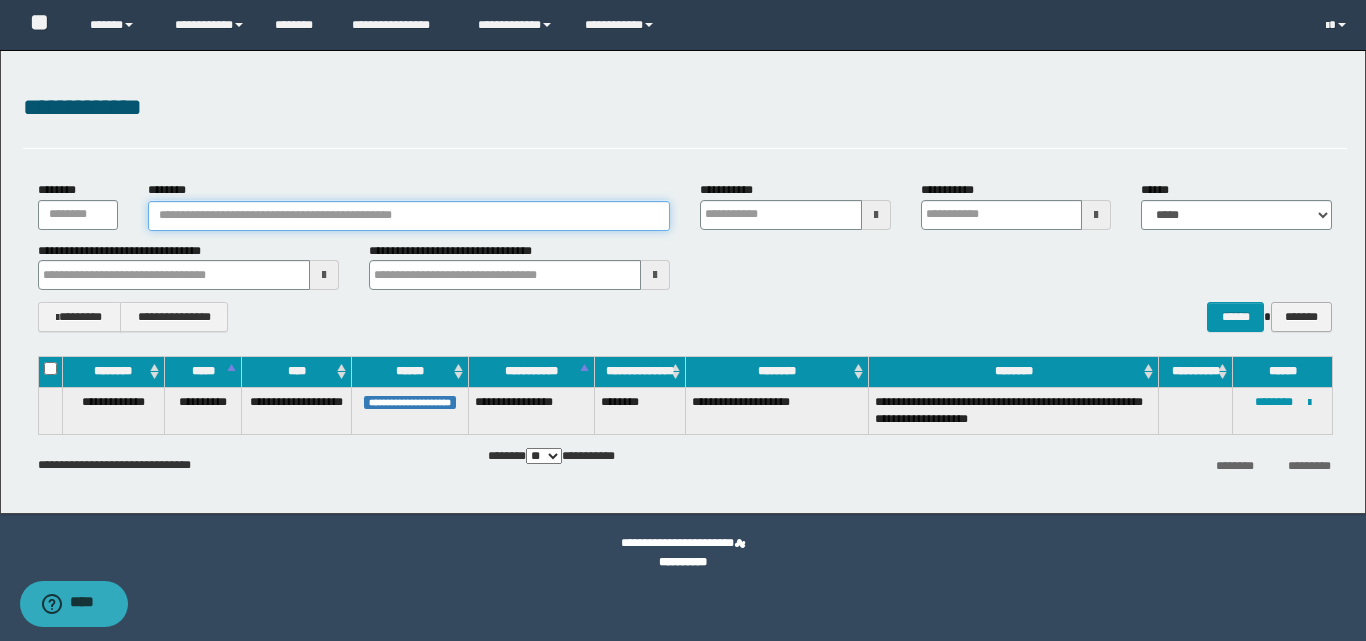 type 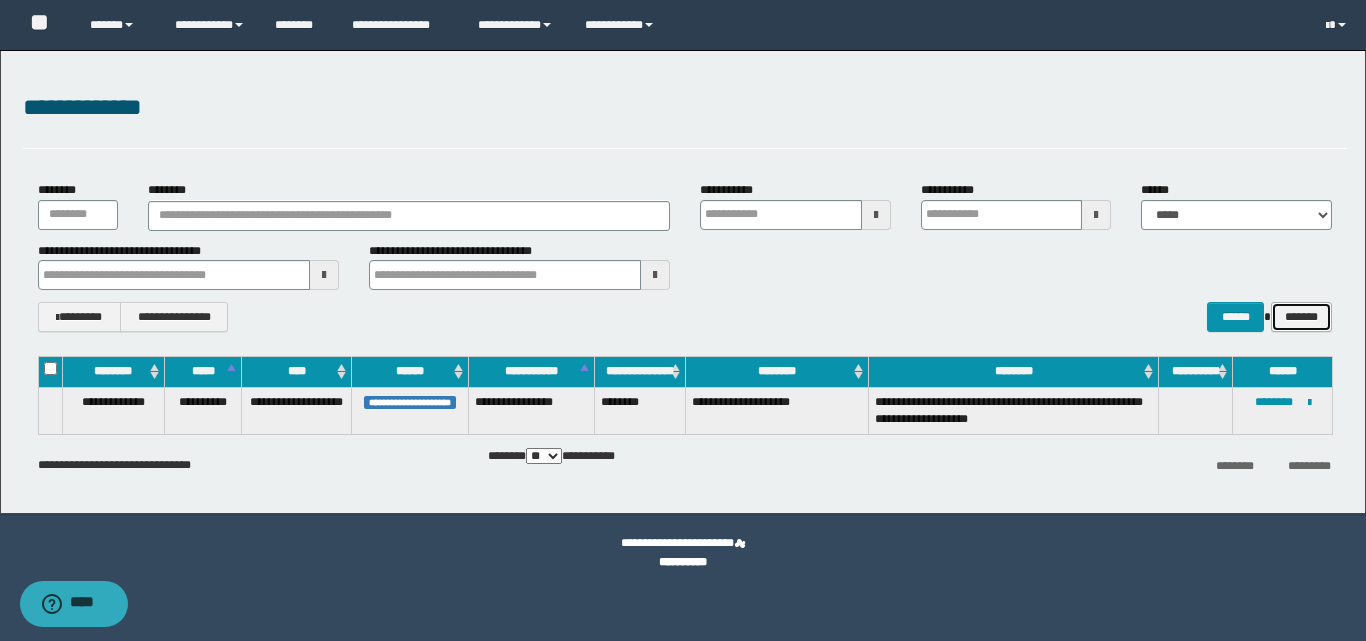 click on "*******" at bounding box center (1301, 317) 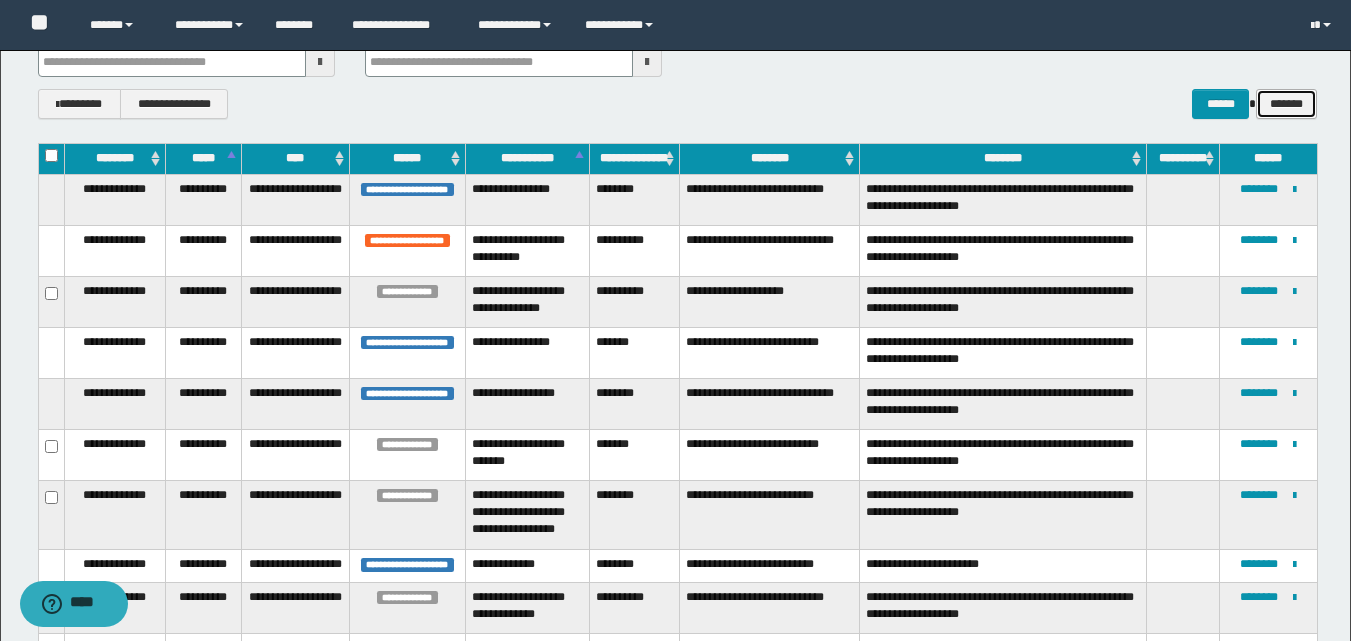 scroll, scrollTop: 0, scrollLeft: 0, axis: both 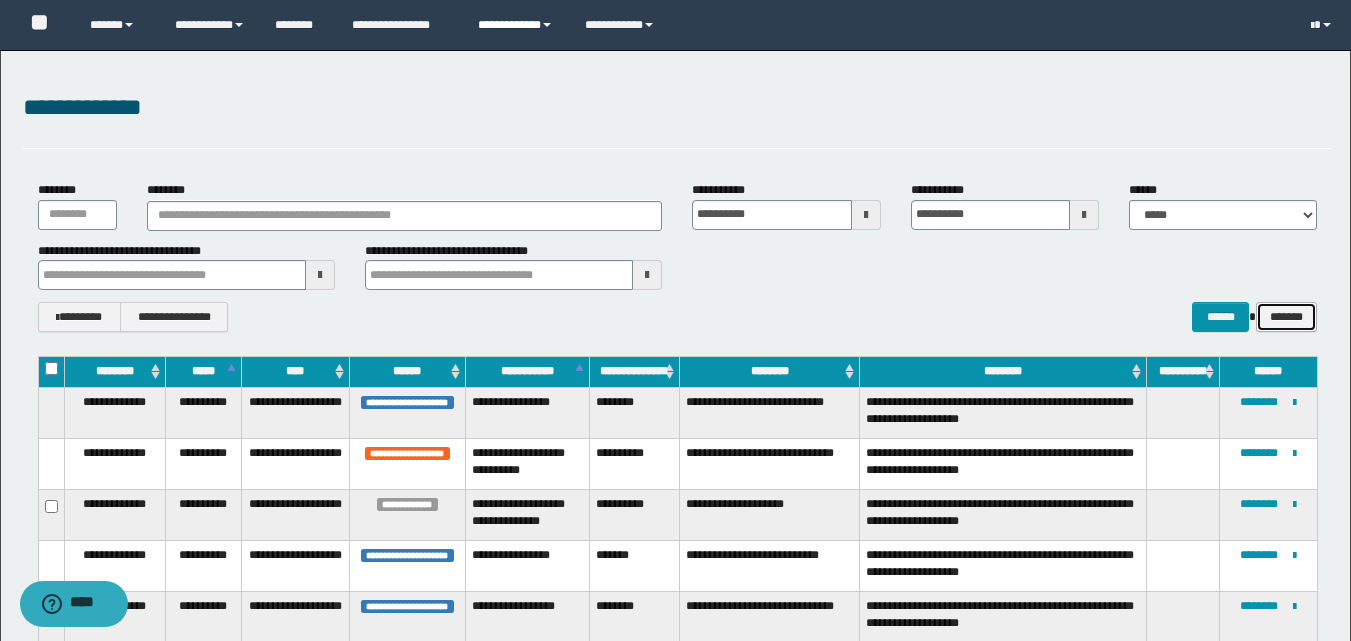 type 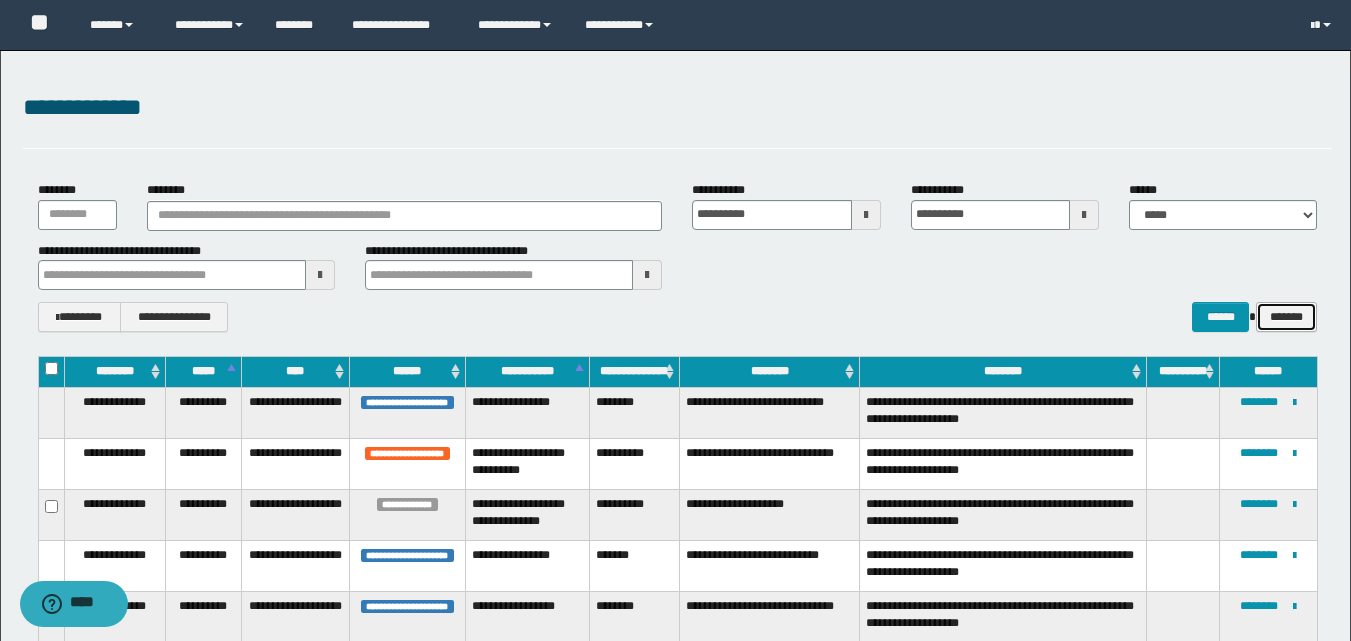 type 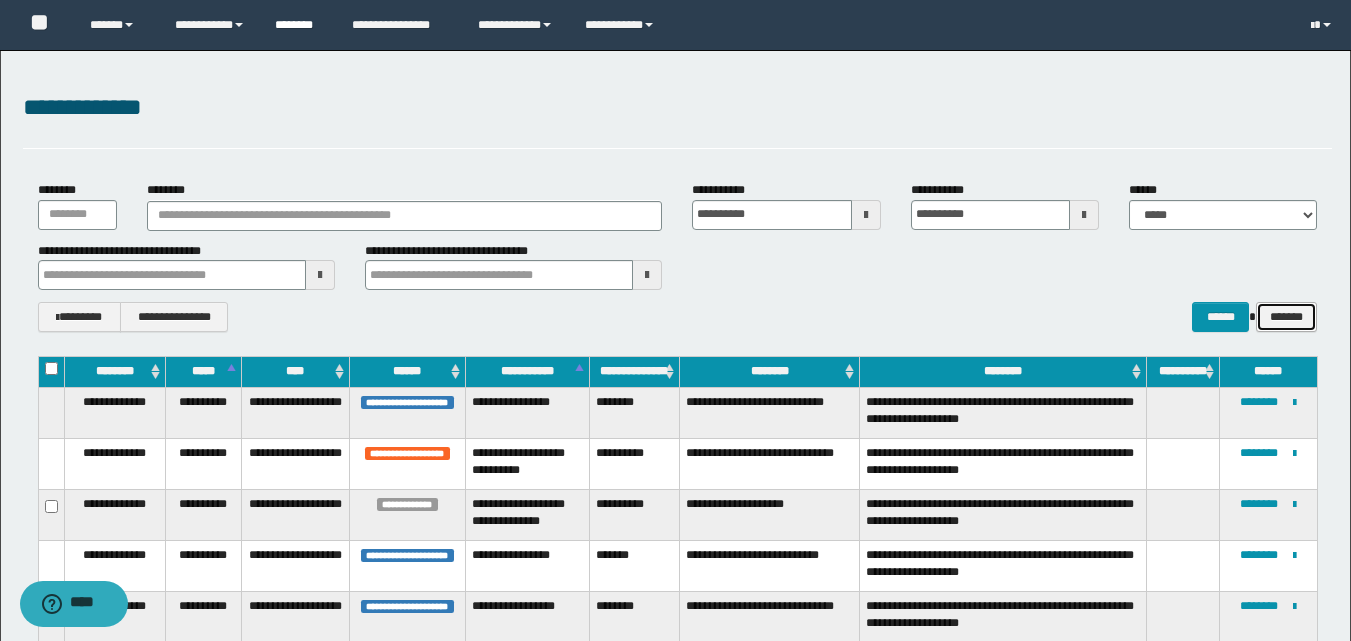 type 